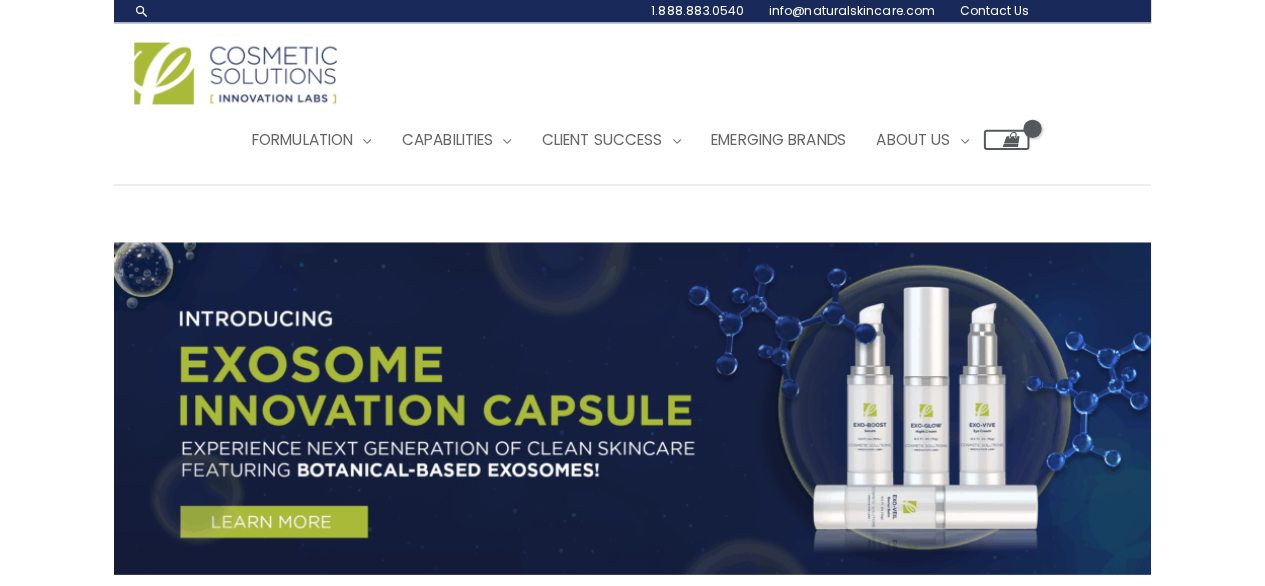 scroll, scrollTop: 0, scrollLeft: 0, axis: both 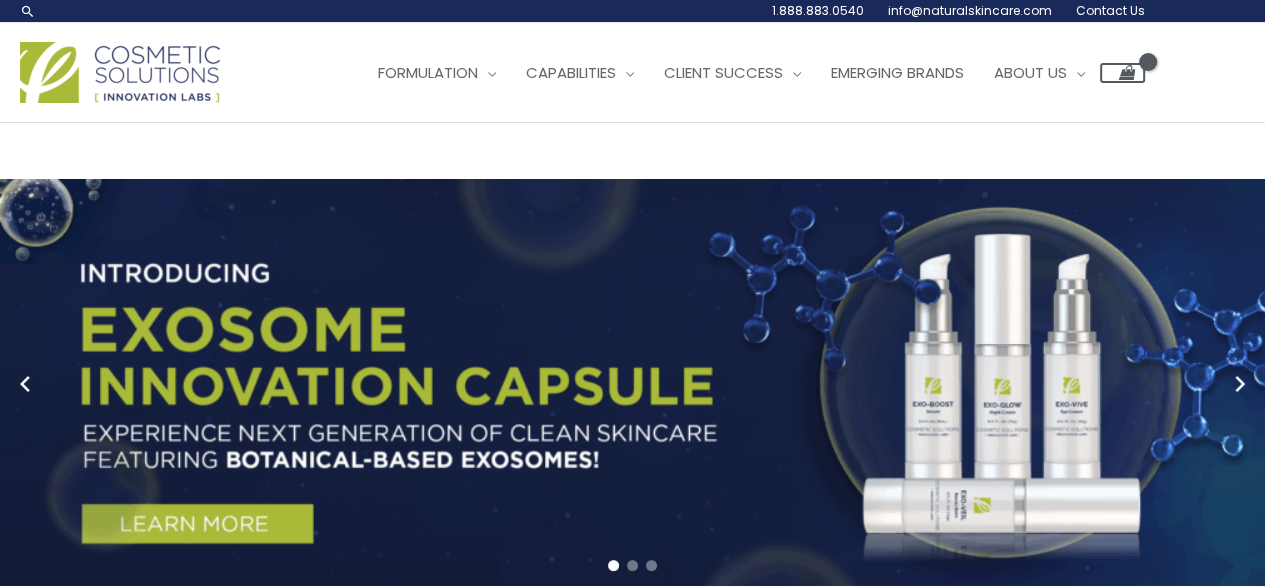 click on "POWERED BY EXPERIENCE. DRIVEN BY INNOVATION.
PRIVATE LABEL  SKINCARE Cosmetic Solutions offers full turnkey private label skincare services to emerging and established brands as well as medical professionals, spas and salons and online retailers.  Our Innovation Team  works closely with all partners to create unique, highly-effective products sold in premium packaging that are ready for launch. Read More
CONTRACT MANUFACTURING Our high-tech, optimized manufacturing facility is located on-site in our 100,000 square foot Innovation Campus headquarters in Boca Raton, Florida. The masterful Production Team stringently adheres to all GMP standards during formulation, production, and post-product processes. We are also ISO 22716 certified and FDA-registered. Read More
CUSTOM FORMULATION Read More
GAIN COMPETITIVE ADVANTAGE. CREATE COMMERCIAL VALUE." at bounding box center [633, 2019] 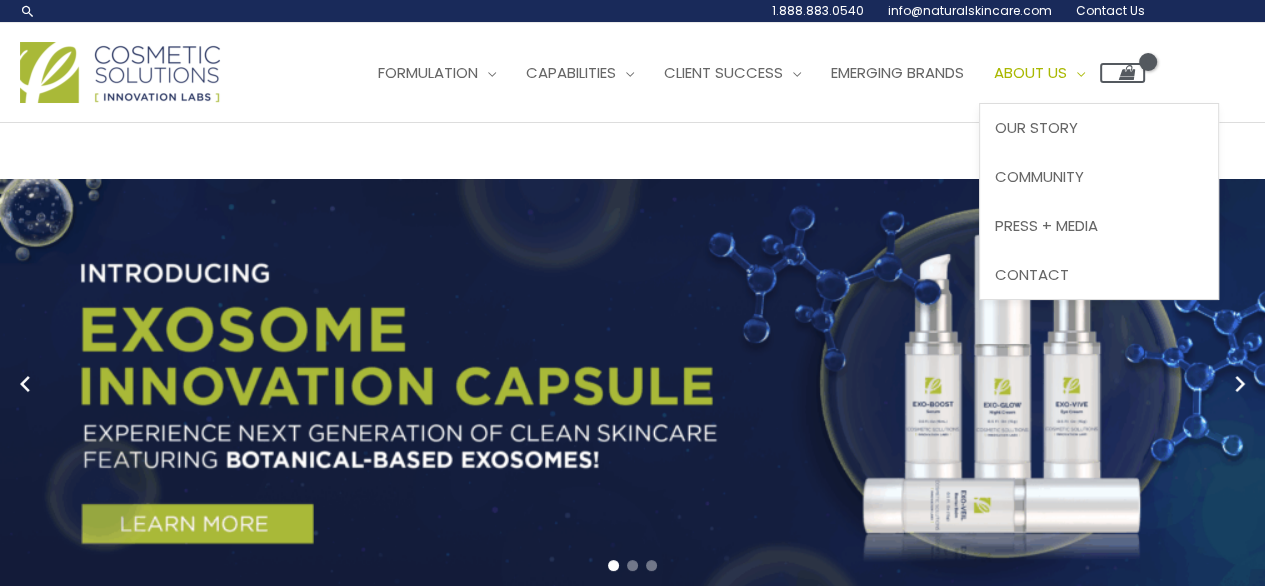 click on "About Us" at bounding box center [1030, 72] 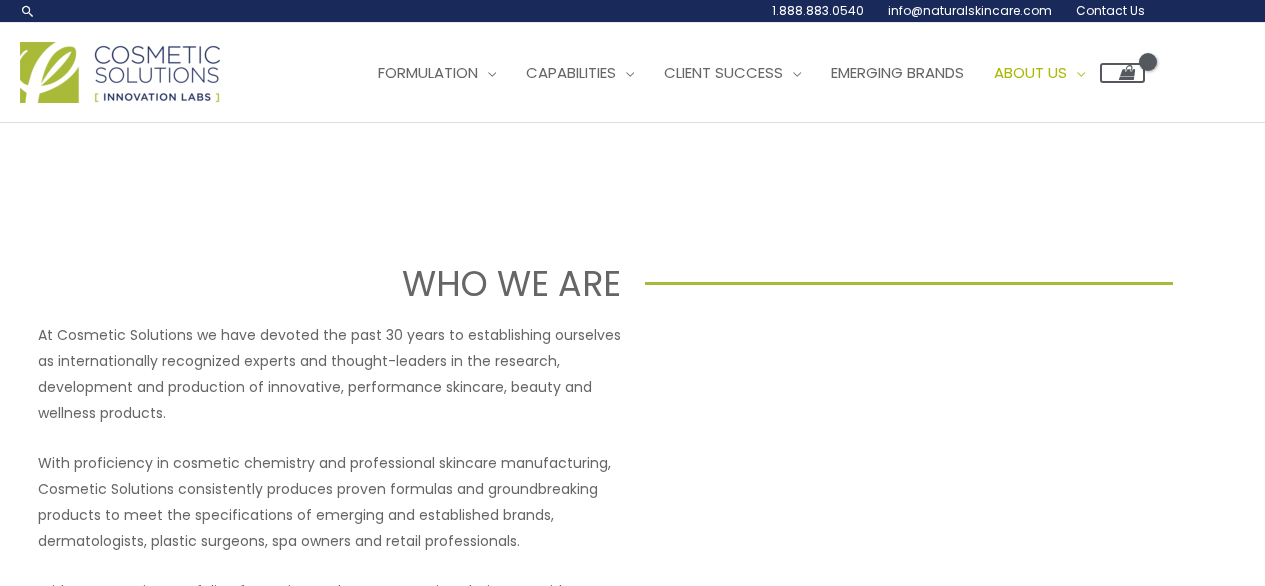 scroll, scrollTop: 0, scrollLeft: 0, axis: both 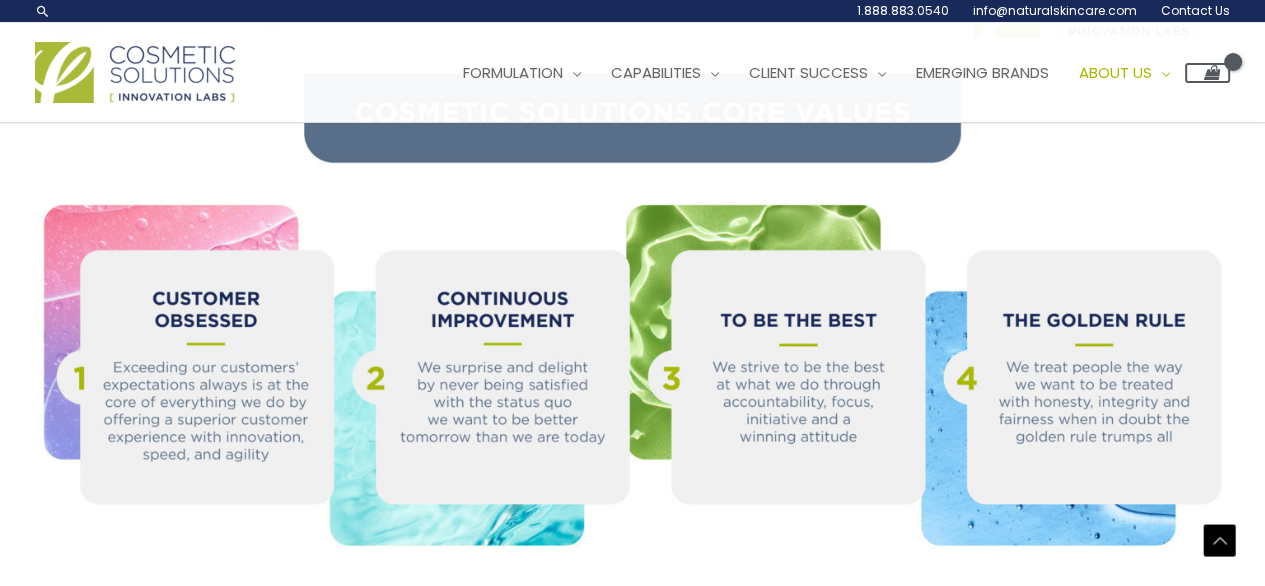 drag, startPoint x: 641, startPoint y: 187, endPoint x: 521, endPoint y: 147, distance: 126.491104 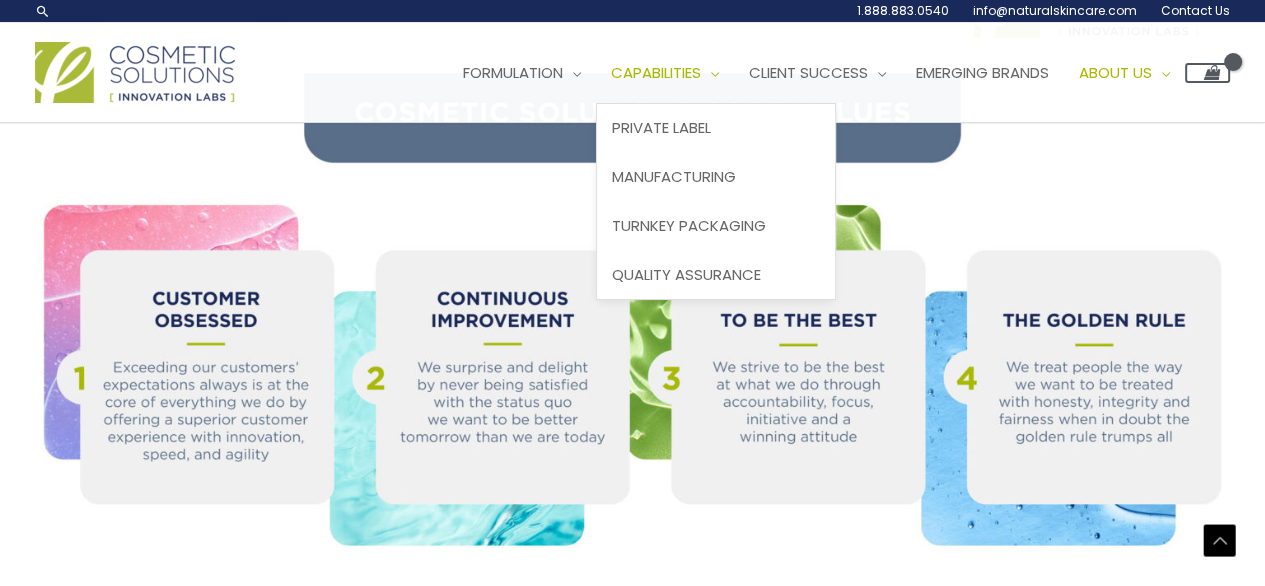 click on "Capabilities" at bounding box center [656, 72] 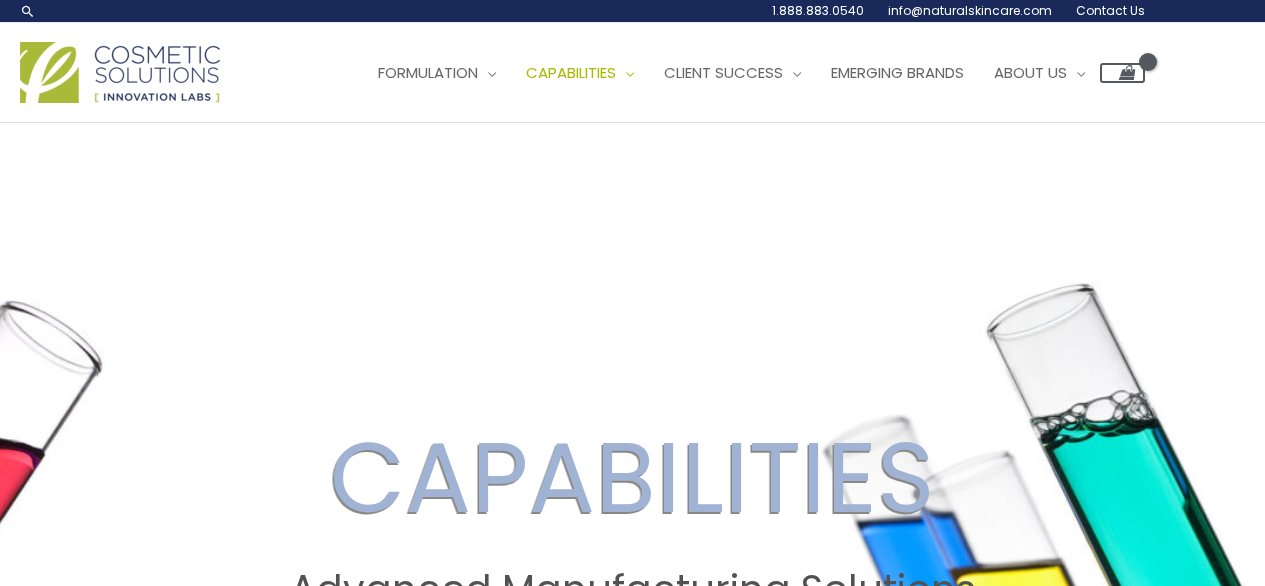 scroll, scrollTop: 0, scrollLeft: 0, axis: both 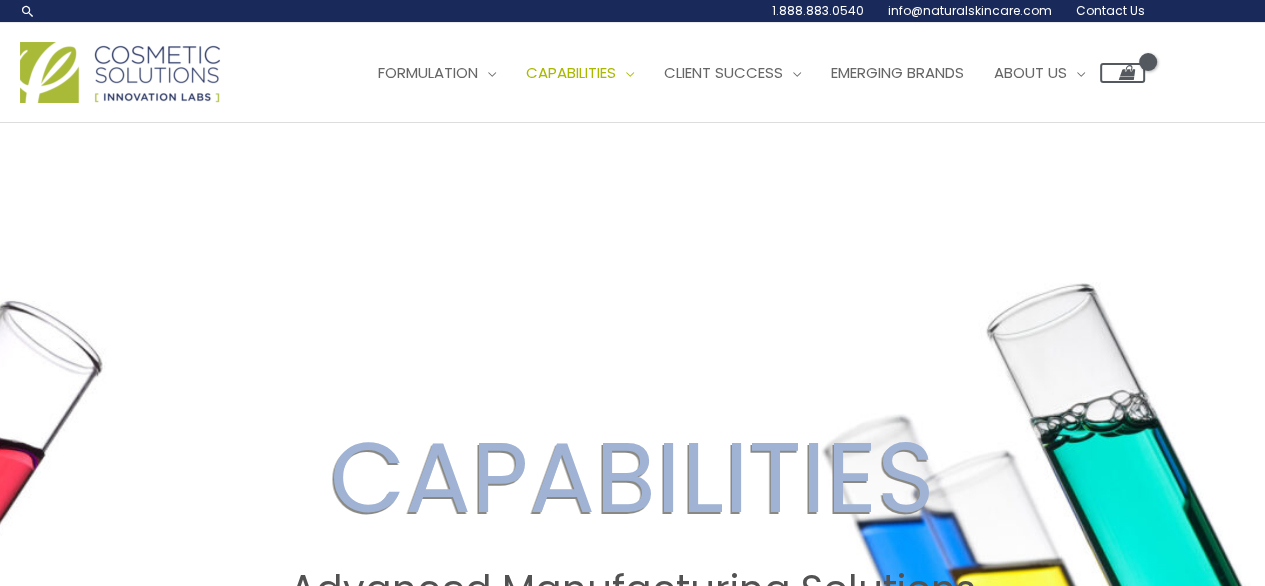 click on "Contact Us" at bounding box center [1110, 10] 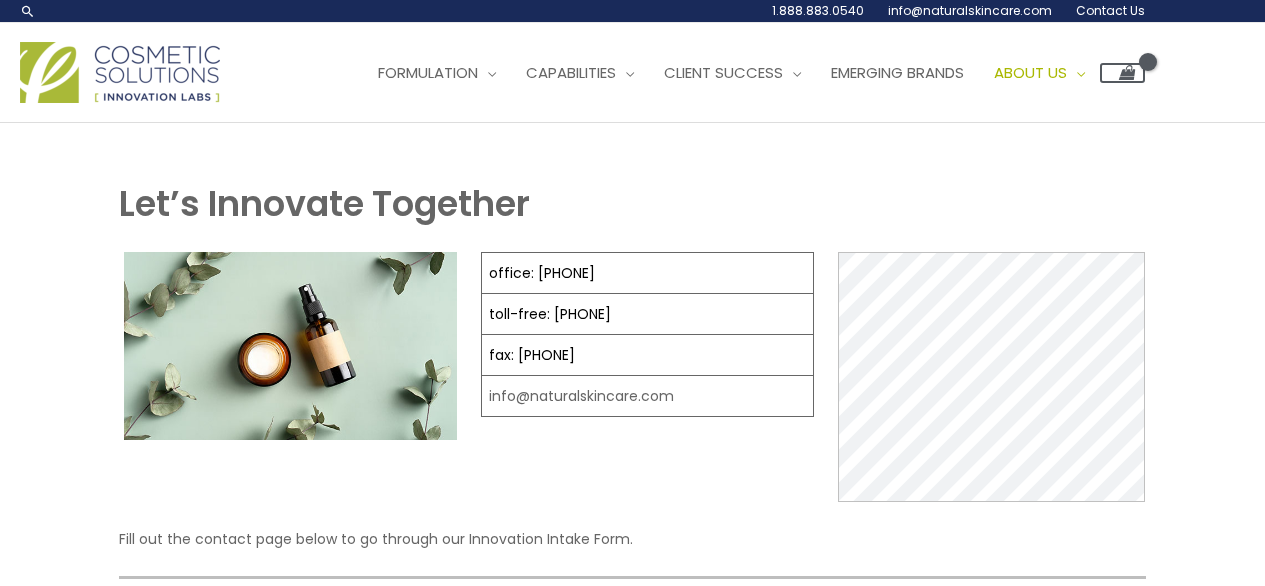 scroll, scrollTop: 0, scrollLeft: 0, axis: both 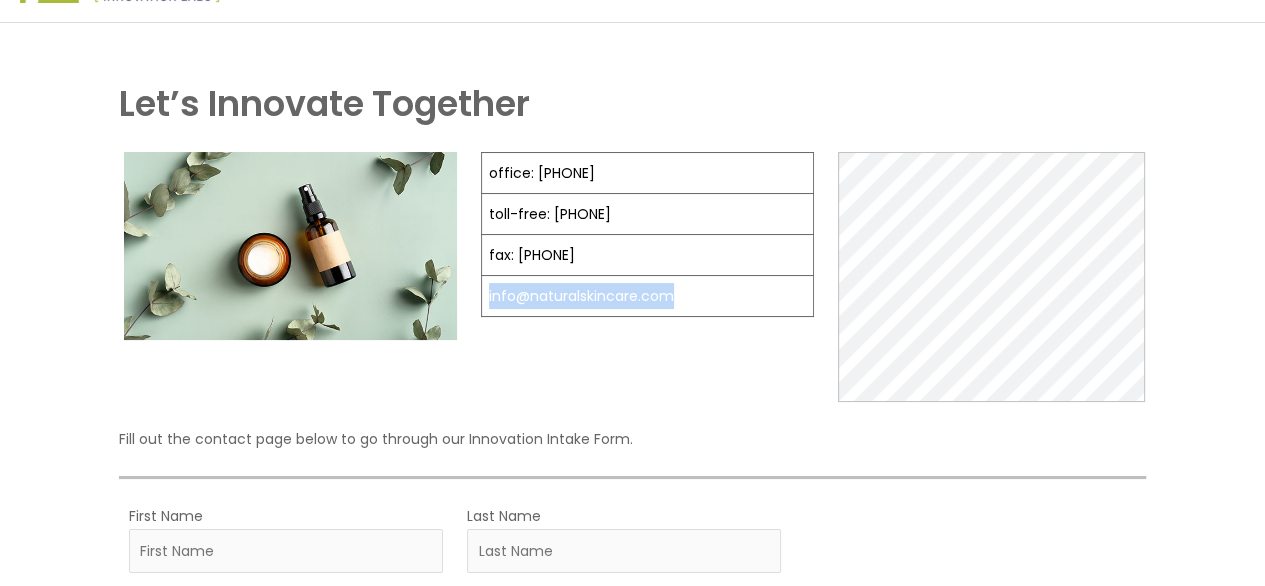 drag, startPoint x: 486, startPoint y: 295, endPoint x: 678, endPoint y: 289, distance: 192.09373 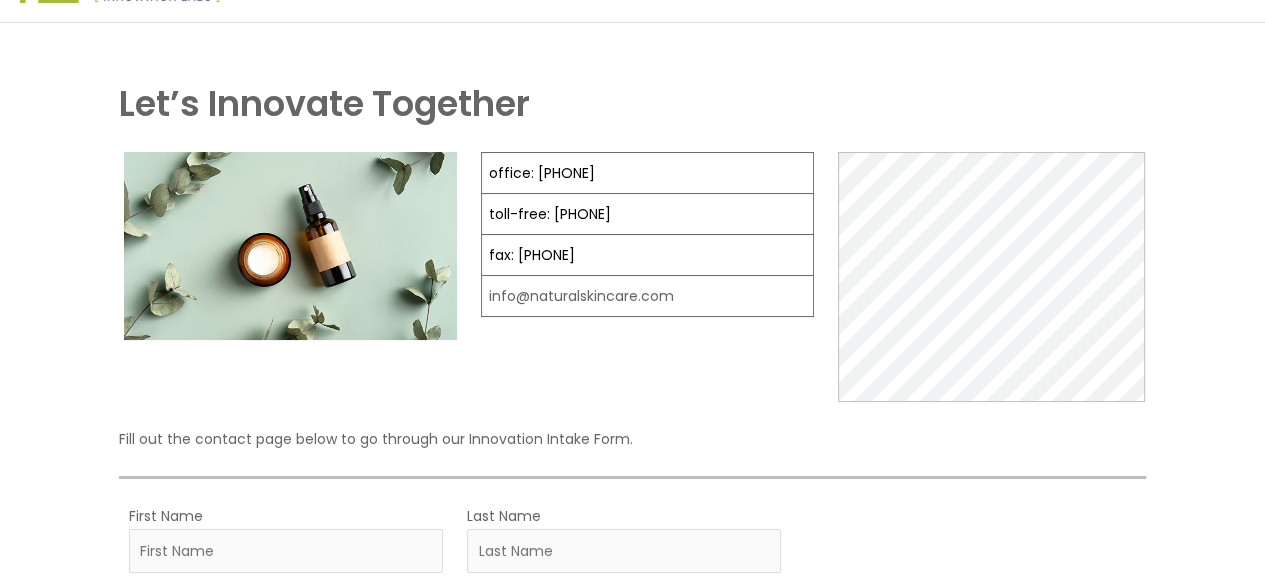 click on "office: 561.226.8600 toll-free: 888.883.0540 fax: 561.226.8700 info@naturalskincare.com" at bounding box center (647, 277) 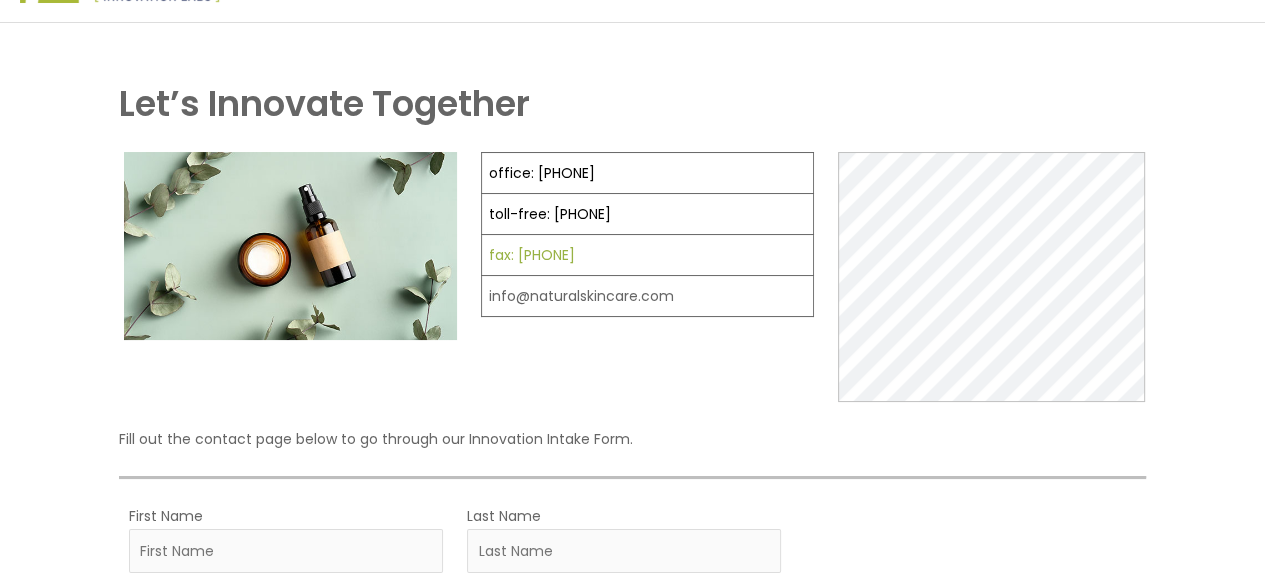 drag, startPoint x: 648, startPoint y: 248, endPoint x: 600, endPoint y: 246, distance: 48.04165 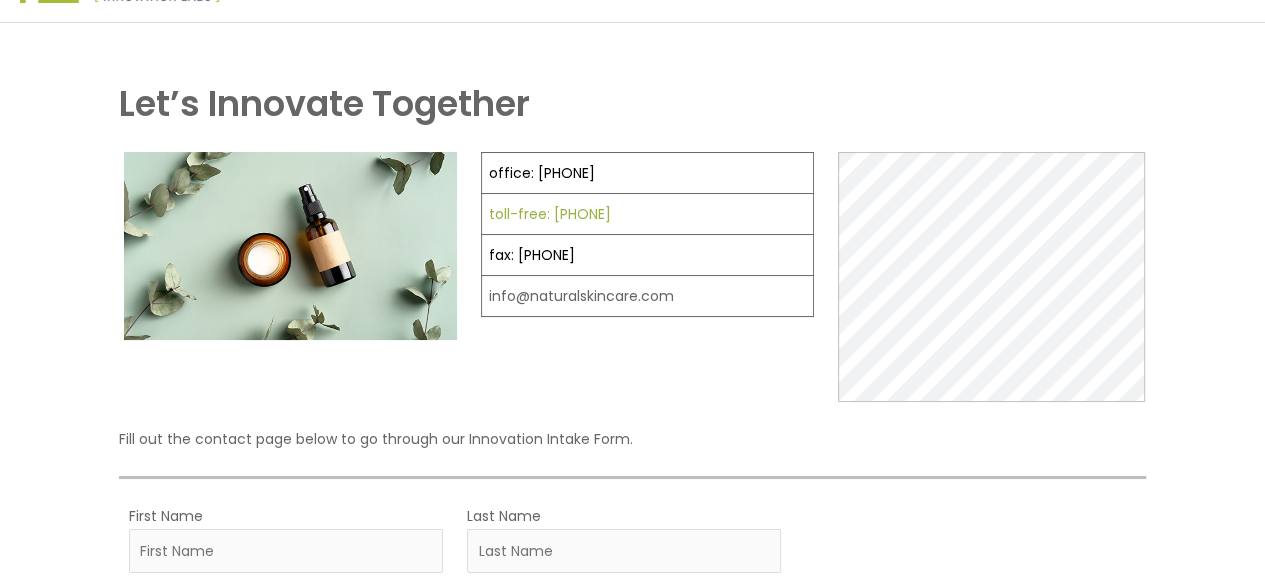 click on "toll-free: 888.883.0540" at bounding box center [550, 214] 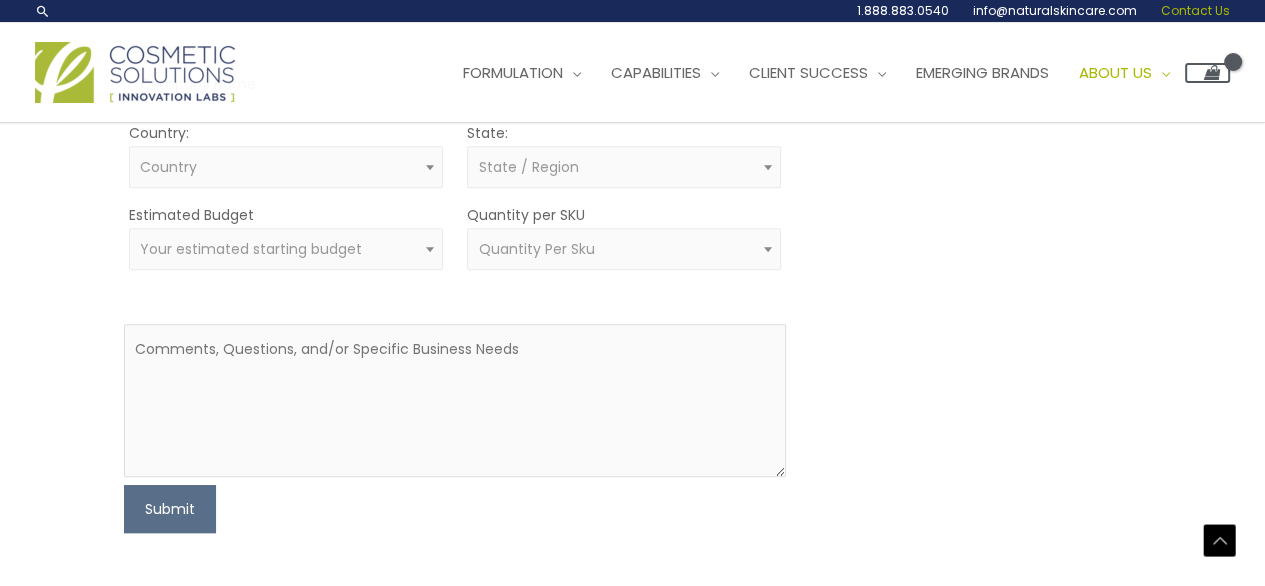 scroll, scrollTop: 700, scrollLeft: 0, axis: vertical 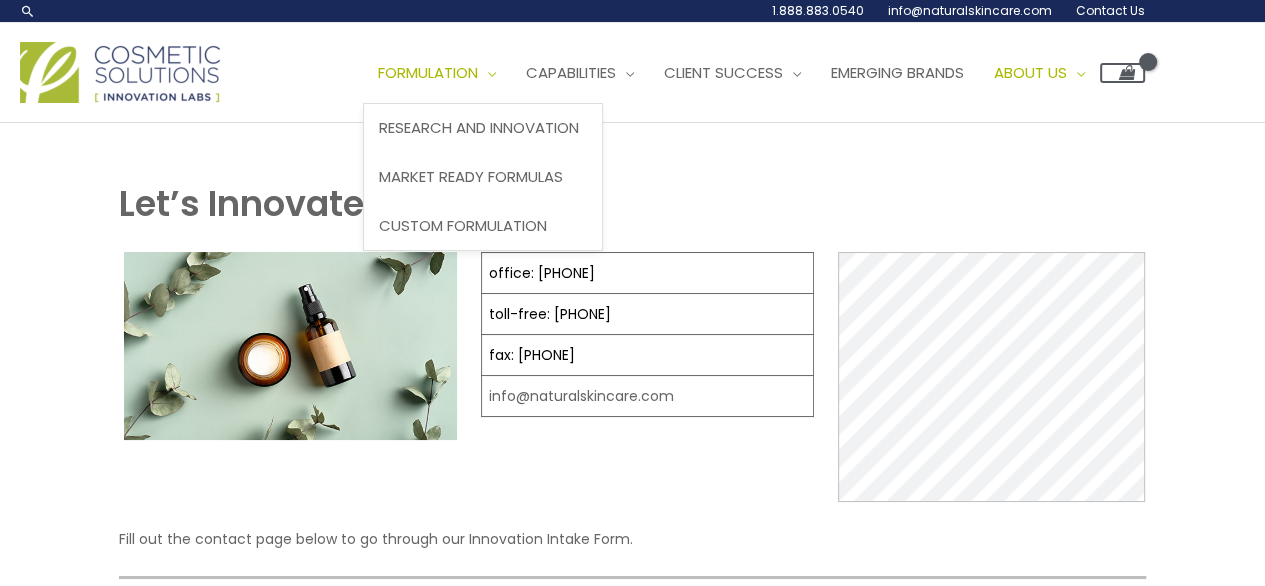 click on "Formulation" at bounding box center (428, 72) 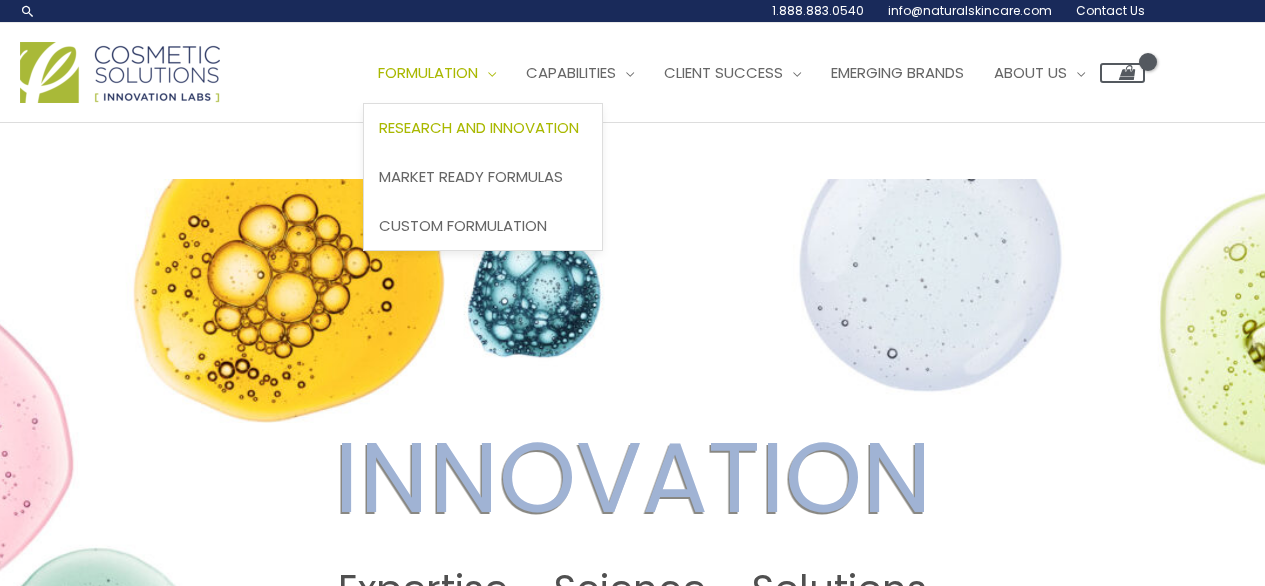 scroll, scrollTop: 0, scrollLeft: 0, axis: both 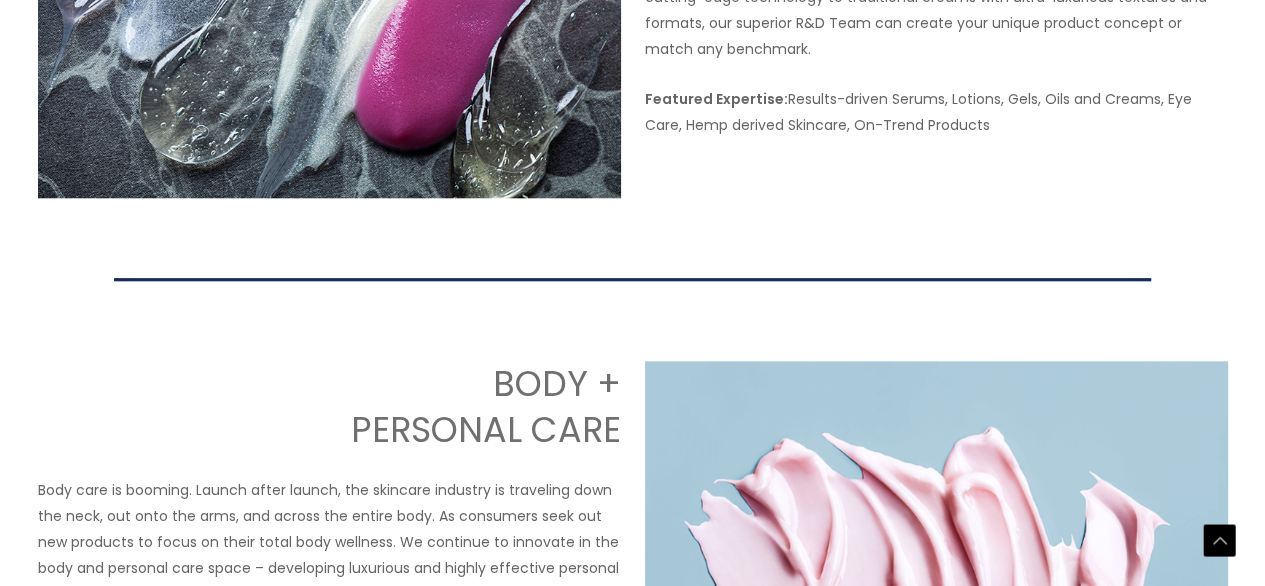 drag, startPoint x: 274, startPoint y: 296, endPoint x: 784, endPoint y: 318, distance: 510.4743 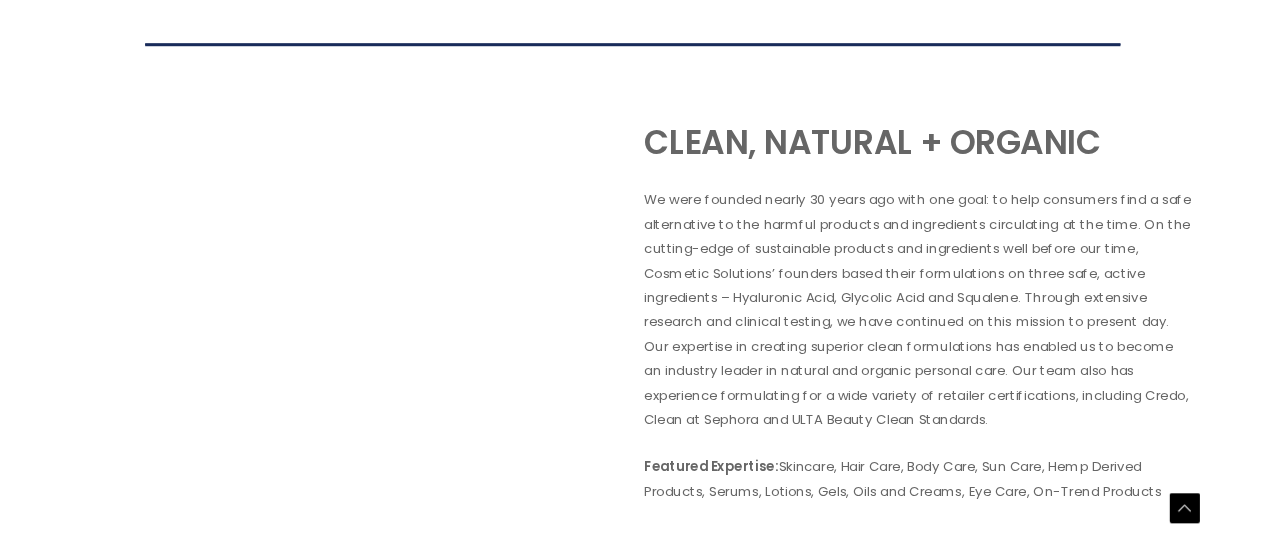 scroll, scrollTop: 3840, scrollLeft: 0, axis: vertical 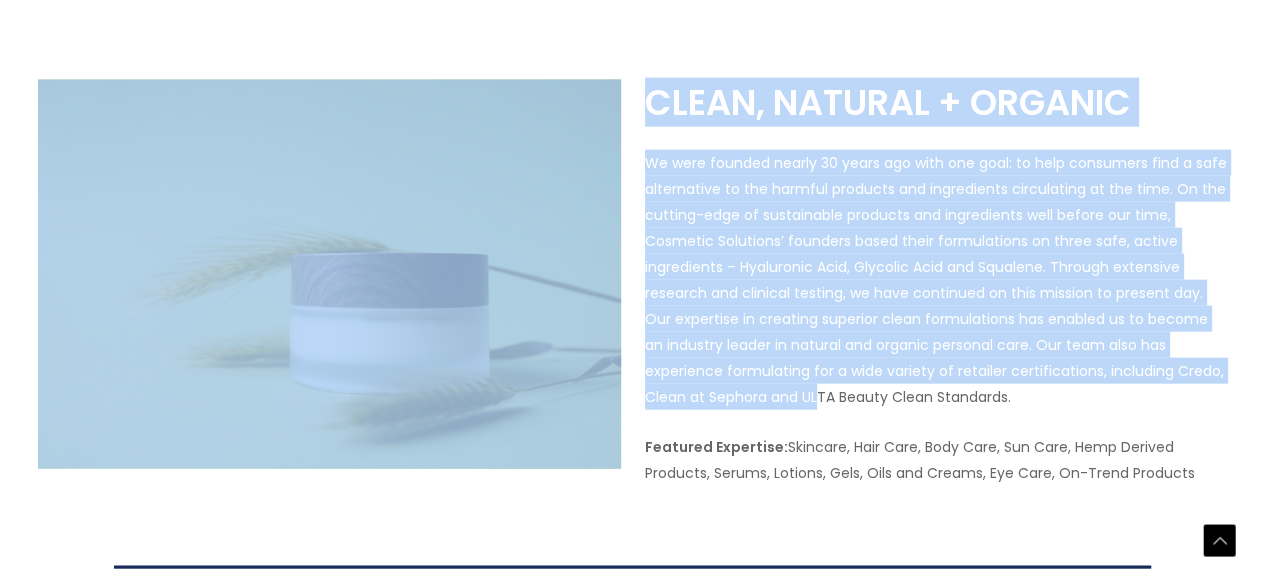 click on "CLEAN, NATURAL + ORGANIC
We were founded nearly 30 years ago with one goal: to help consumers find a safe alternative to the harmful products and ingredients circulating at the time. On the cutting-edge of sustainable products and ingredients well before our time, Cosmetic Solutions’ founders based their formulations on three safe, active ingredients – Hyaluronic Acid, Glycolic Acid and Squalene. Through extensive research and clinical testing, we have continued on this mission to present day. Our expertise in creating superior clean formulations has enabled us to become an industry leader in natural and organic personal care. Our team also has experience formulating for a wide variety of retailer certifications, including Credo, Clean at Sephora and ULTA Beauty Clean Standards.
Featured Expertise:  Skincare, Hair Care, Body Care, Sun Care, Hemp Derived Products, Serums, Lotions, Gels, Oils and Creams, Eye Care, On-Trend Products" at bounding box center (633, 283) 